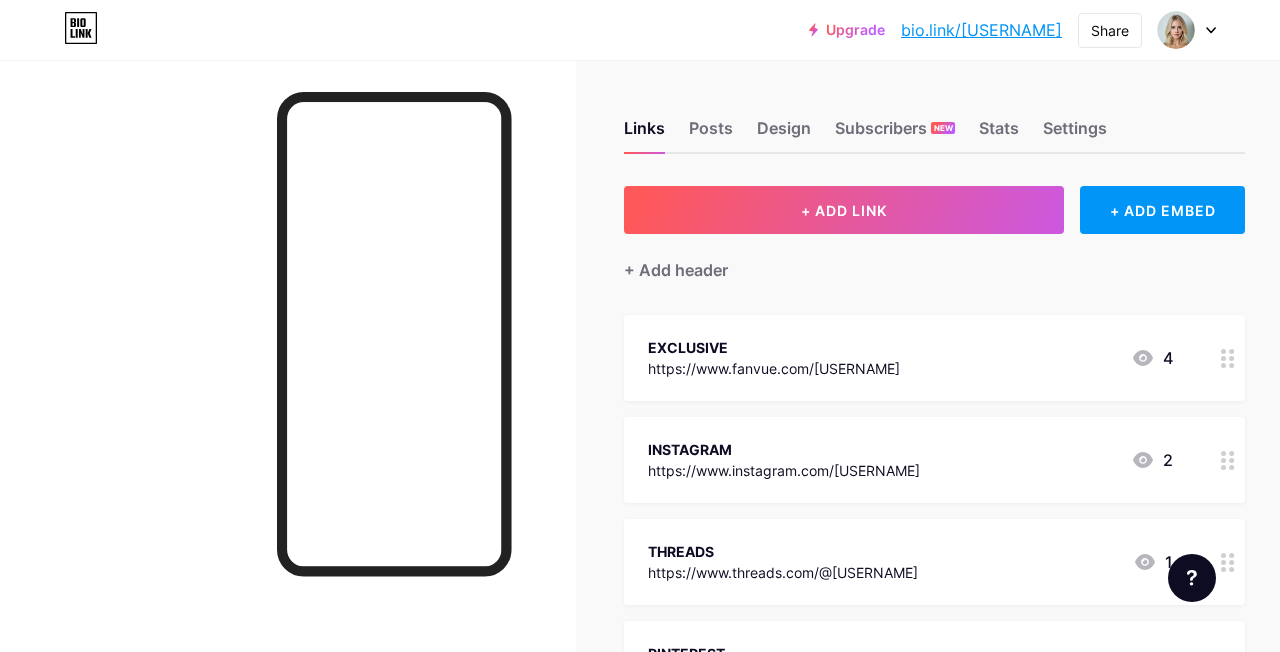 scroll, scrollTop: 0, scrollLeft: 0, axis: both 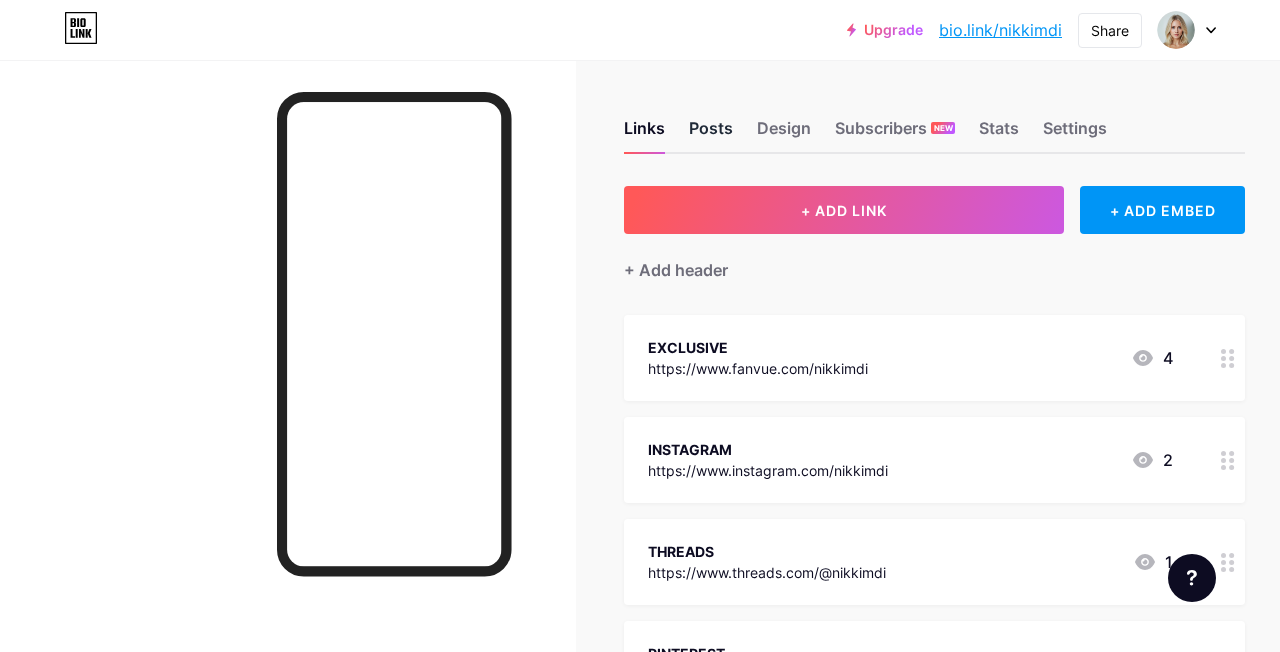 click on "Posts" at bounding box center [711, 134] 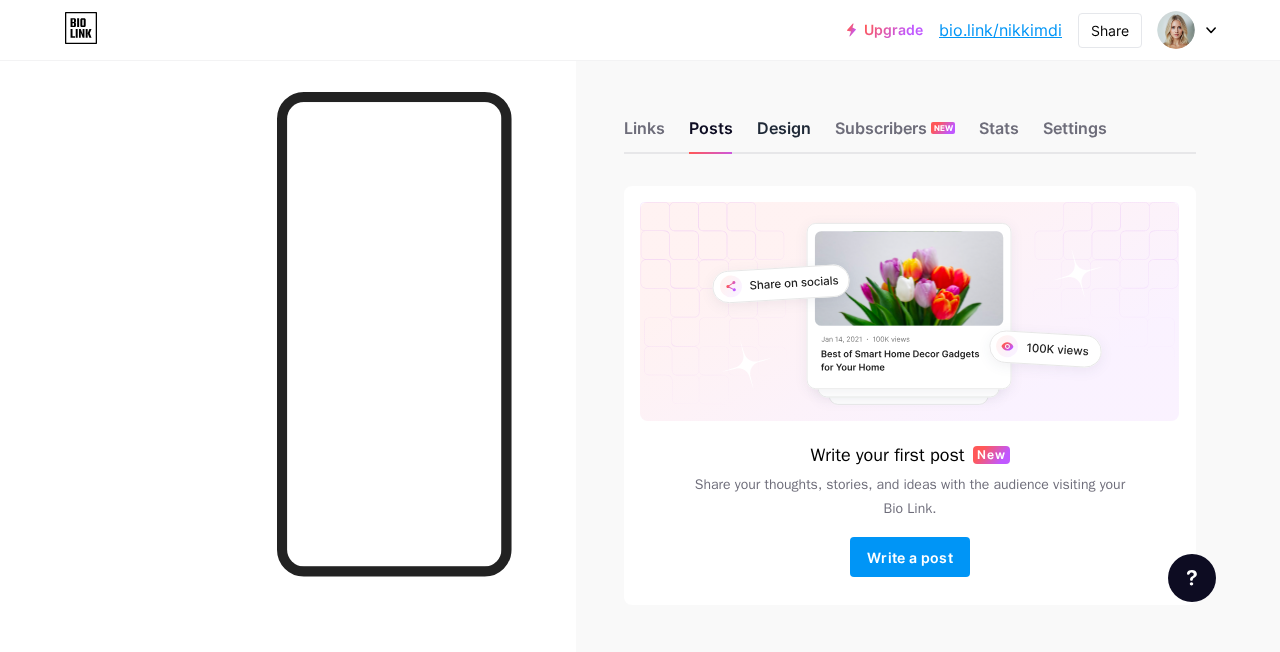 click on "Design" at bounding box center (784, 134) 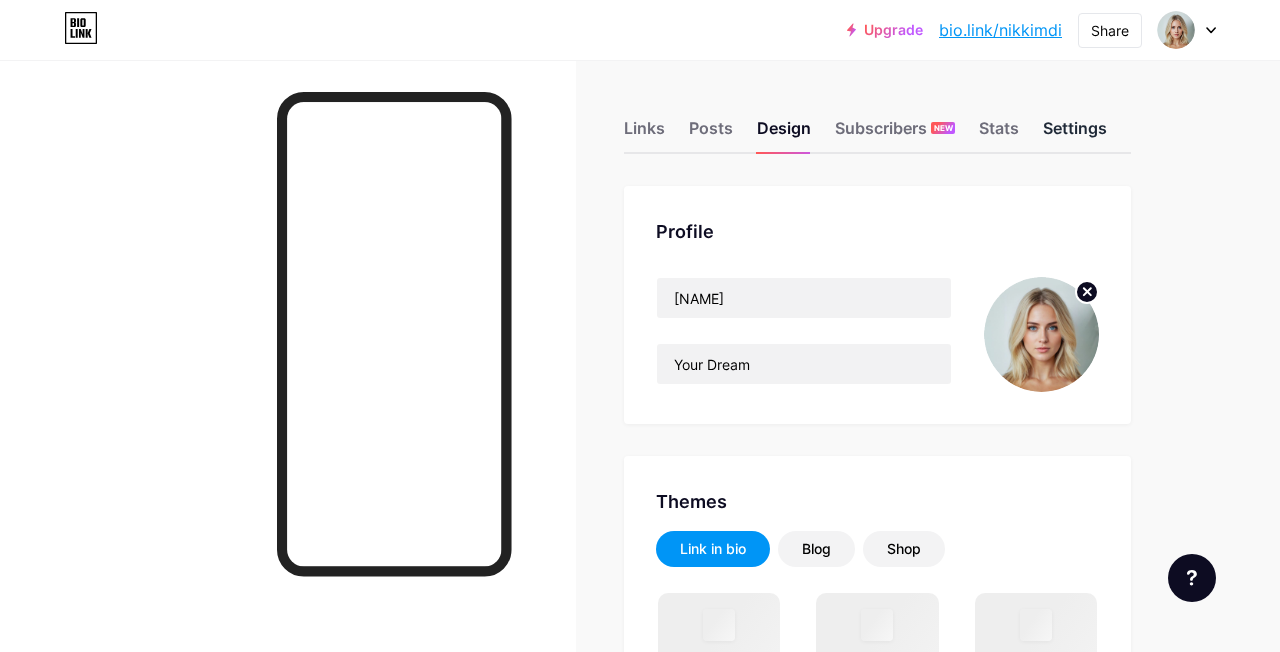 click on "Settings" at bounding box center (1075, 134) 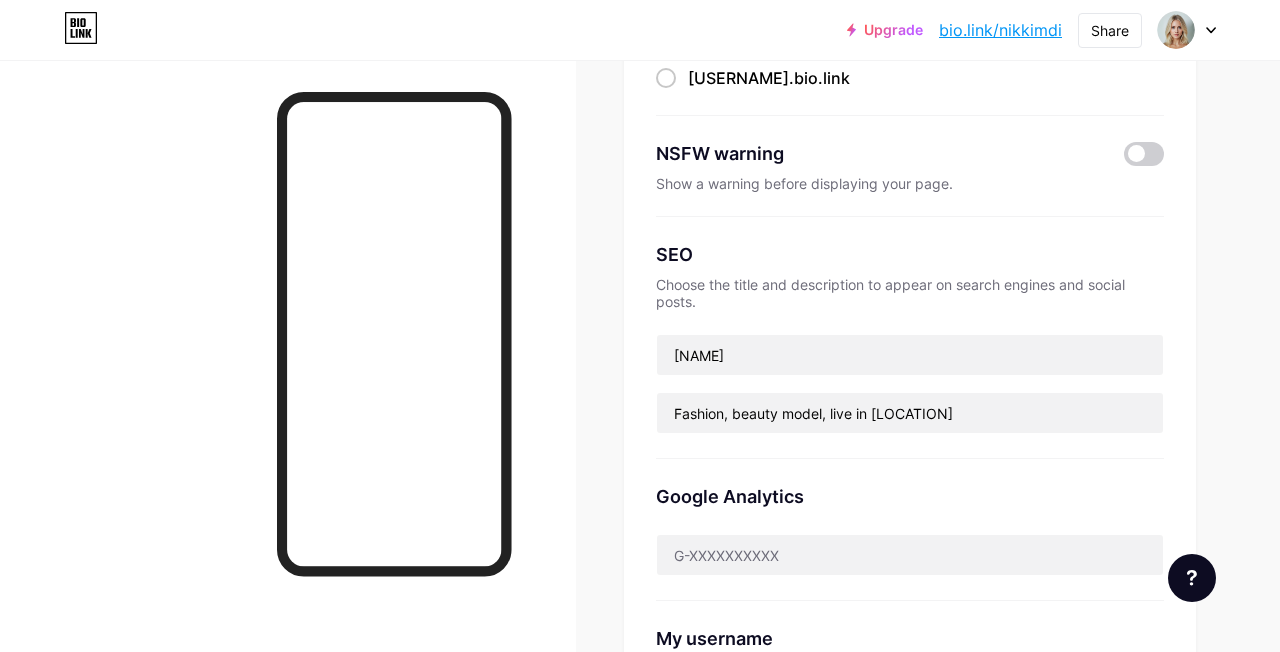 scroll, scrollTop: 232, scrollLeft: 0, axis: vertical 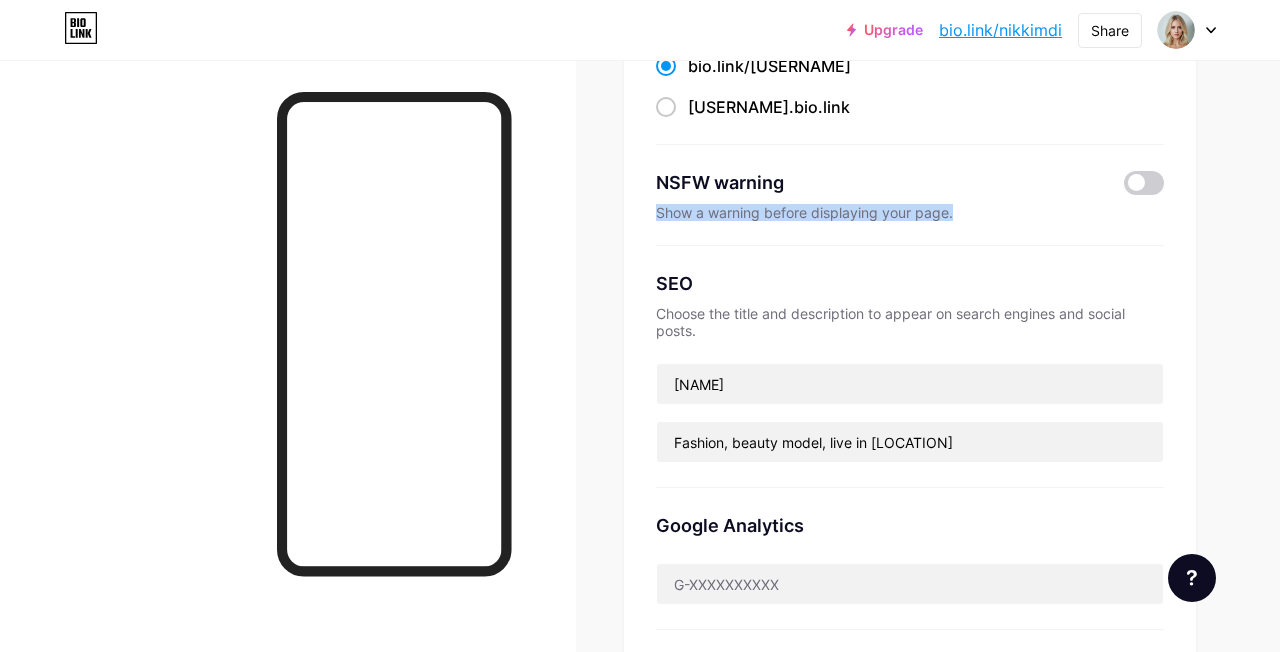 drag, startPoint x: 657, startPoint y: 201, endPoint x: 973, endPoint y: 209, distance: 316.10126 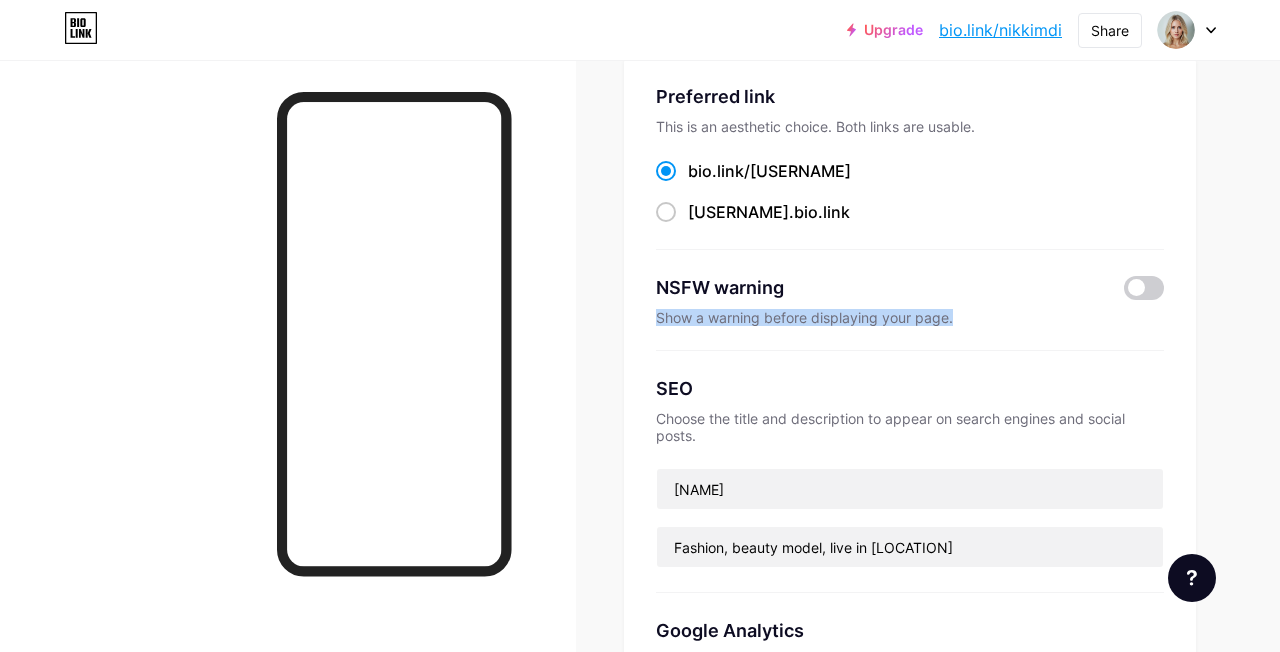 scroll, scrollTop: 8, scrollLeft: 0, axis: vertical 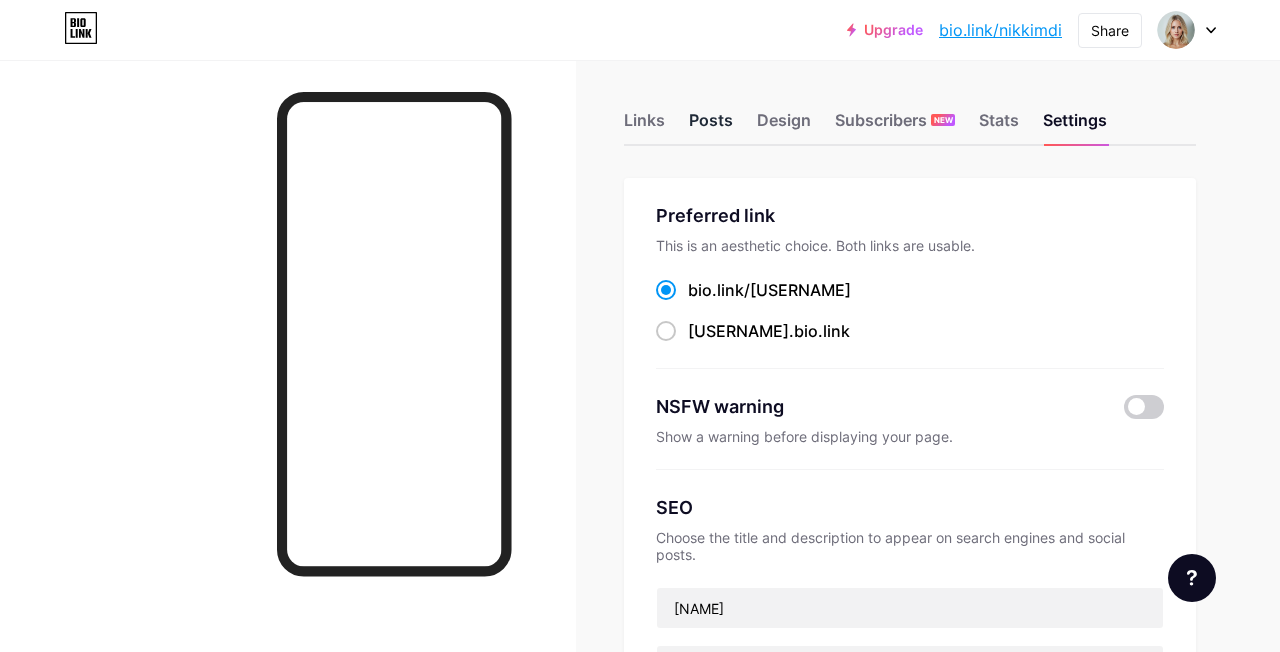 click on "Posts" at bounding box center (711, 126) 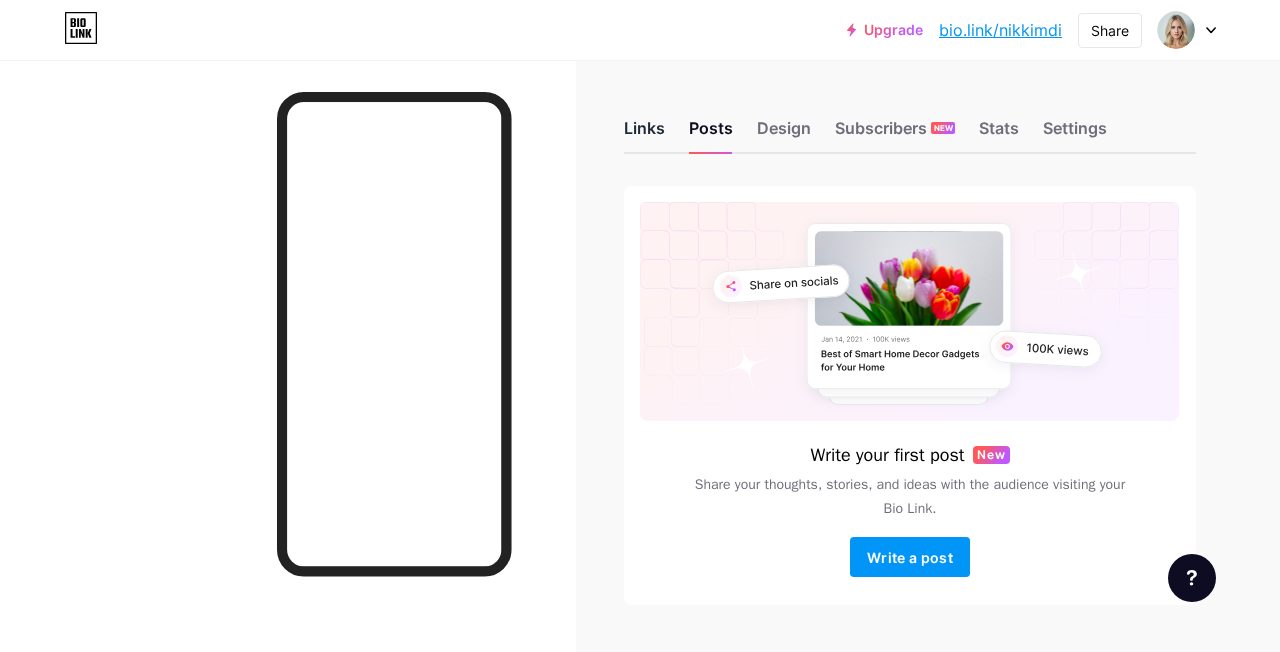 click on "Links" at bounding box center [644, 134] 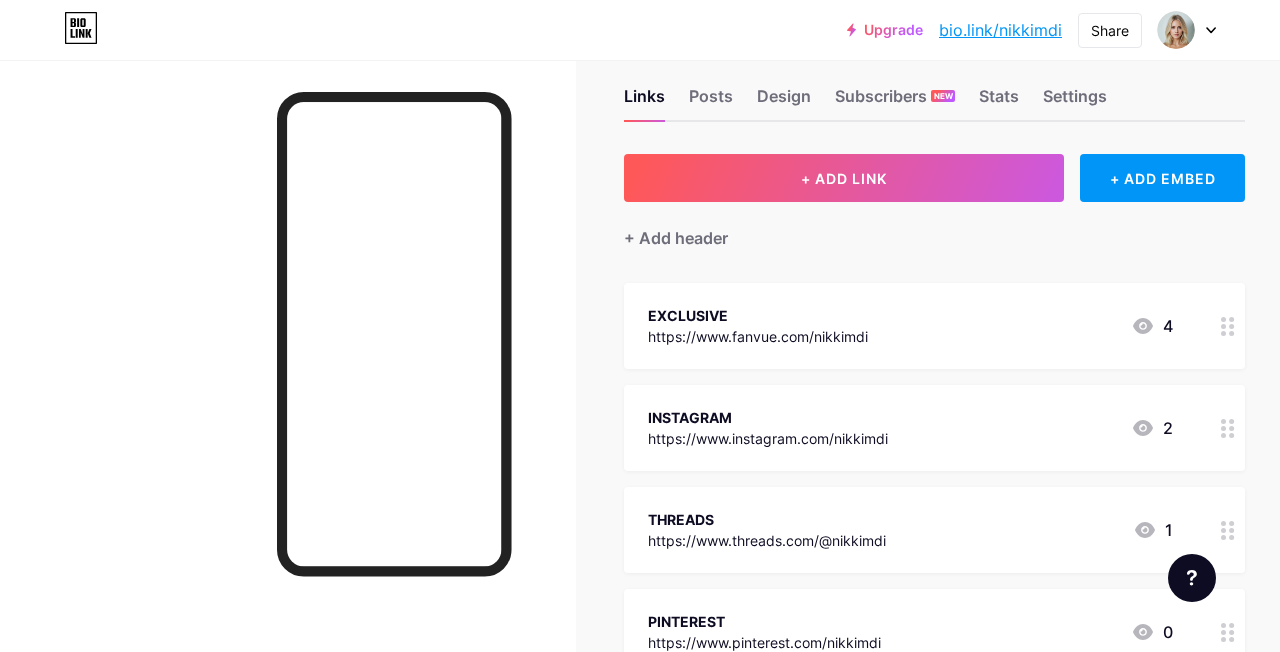 scroll, scrollTop: 0, scrollLeft: 0, axis: both 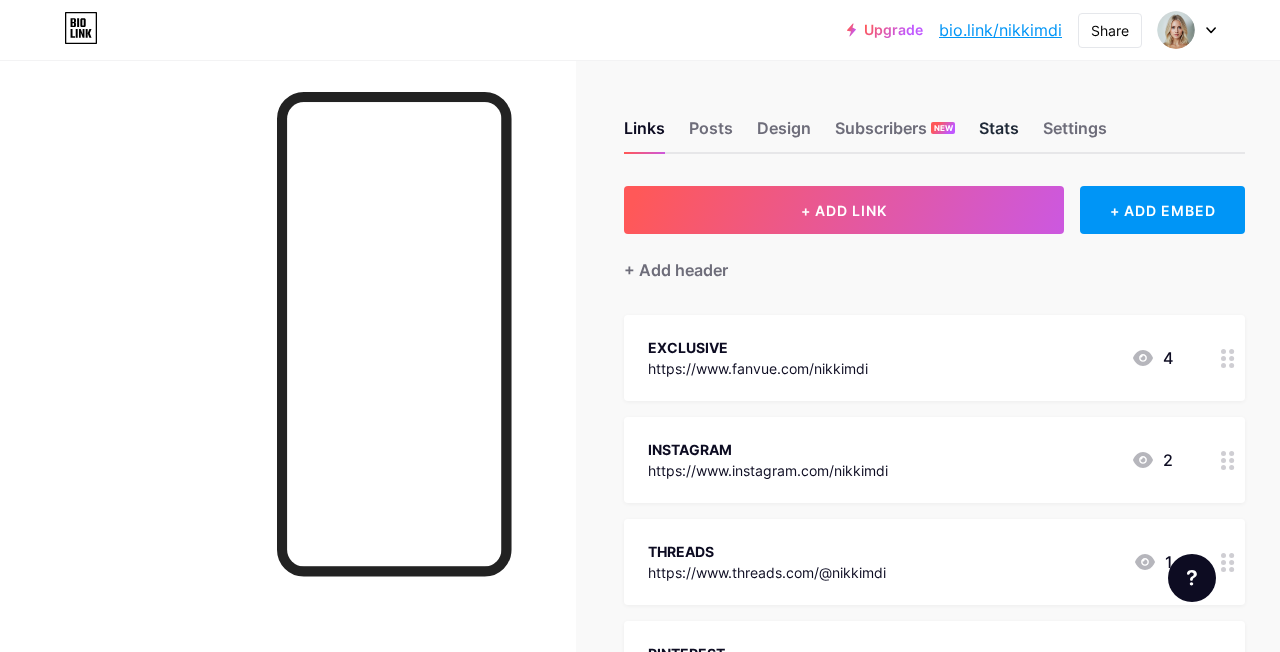 click on "Stats" at bounding box center [999, 134] 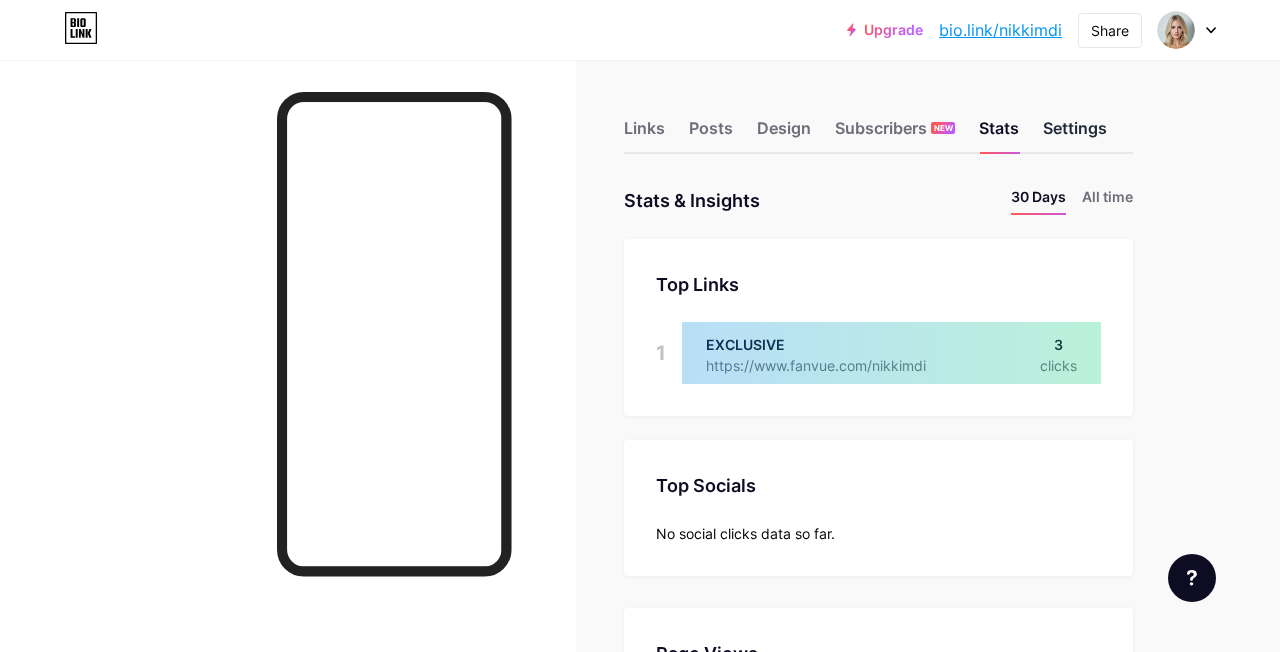 scroll, scrollTop: 999348, scrollLeft: 998720, axis: both 